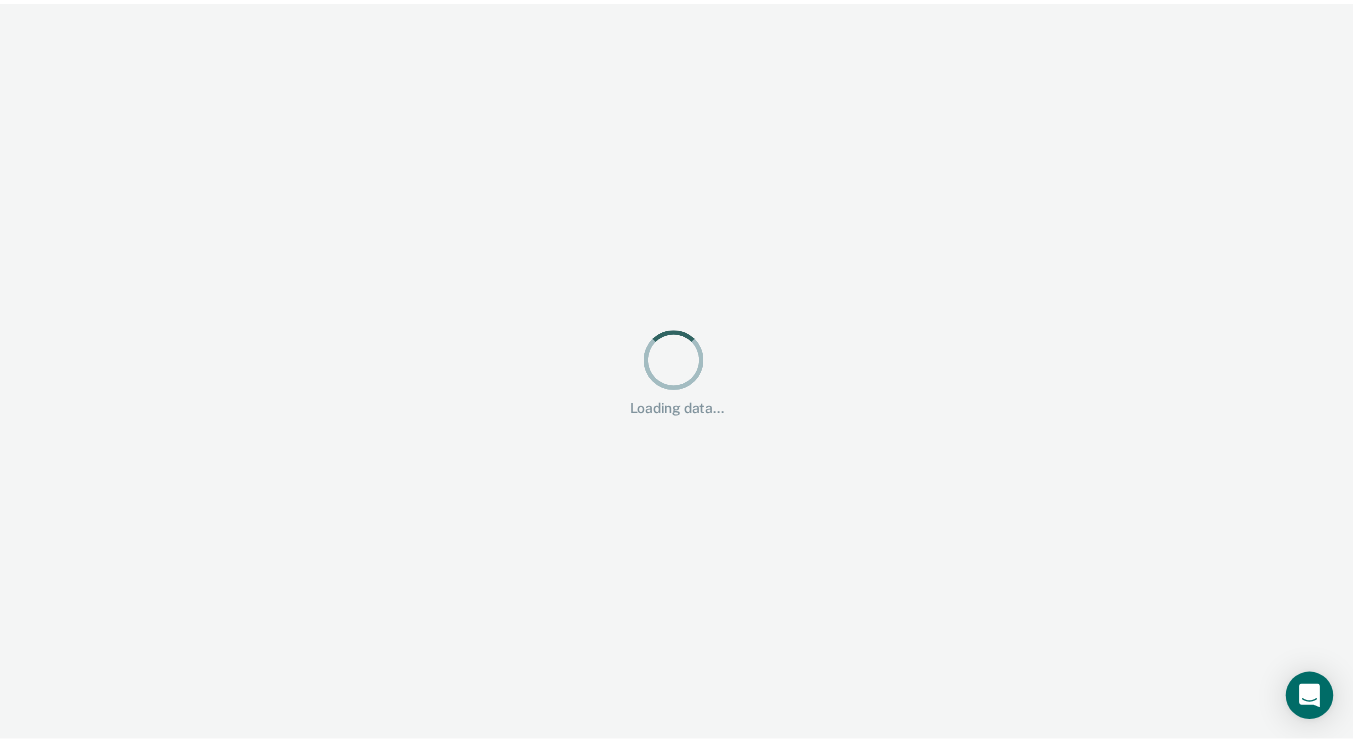 scroll, scrollTop: 0, scrollLeft: 0, axis: both 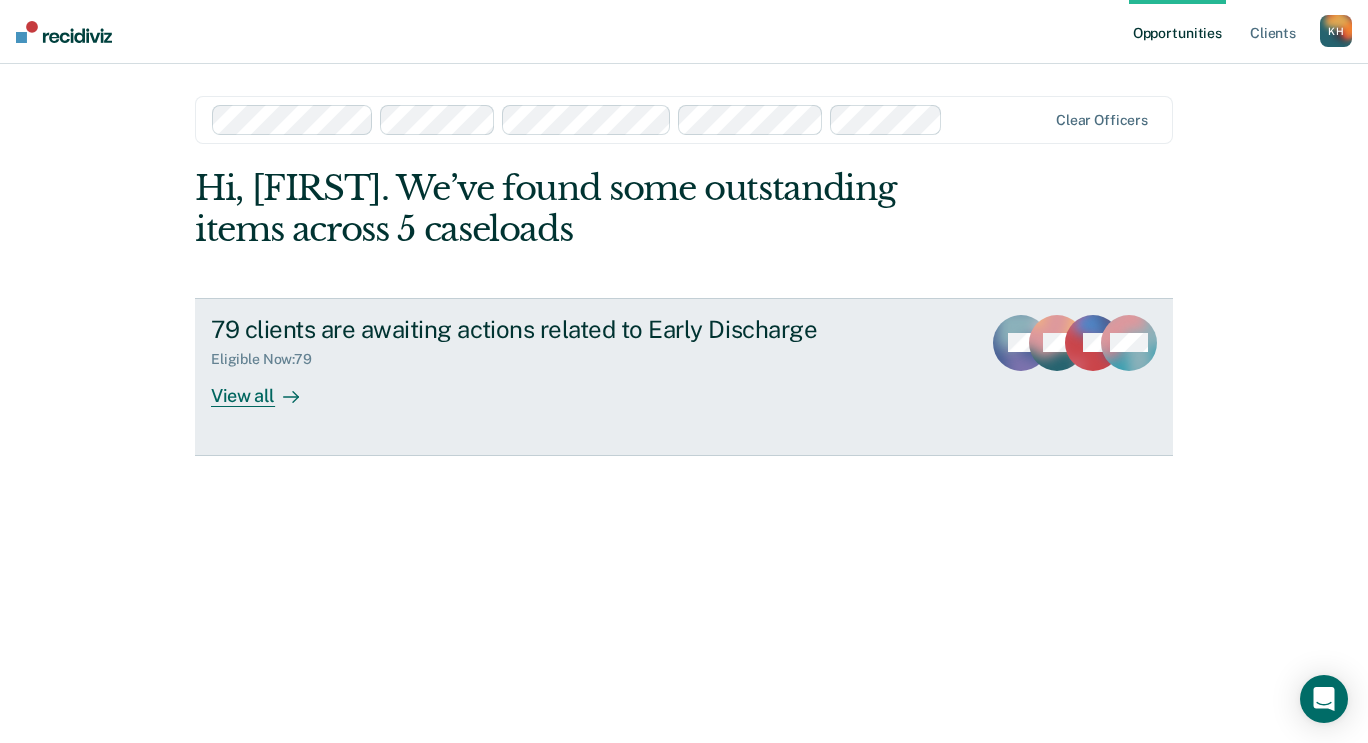 click on "View all" at bounding box center (267, 387) 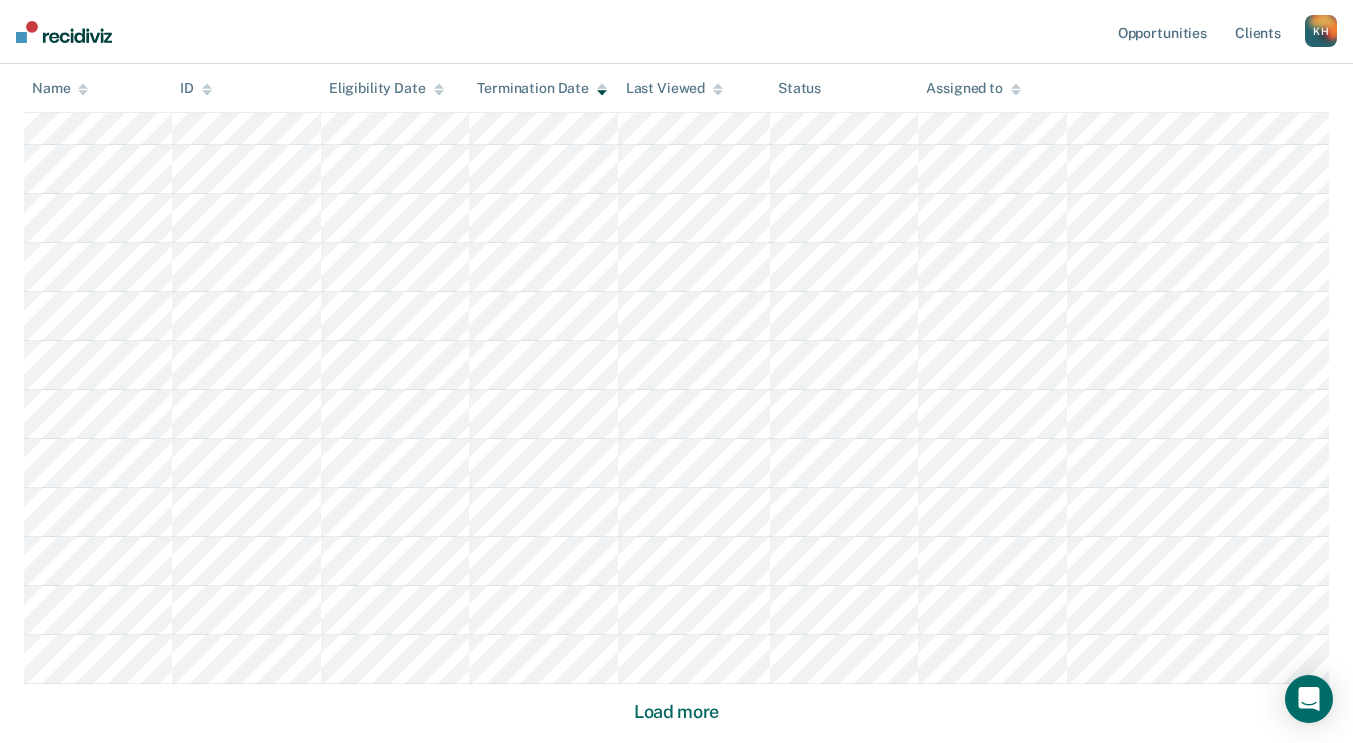 scroll, scrollTop: 1356, scrollLeft: 0, axis: vertical 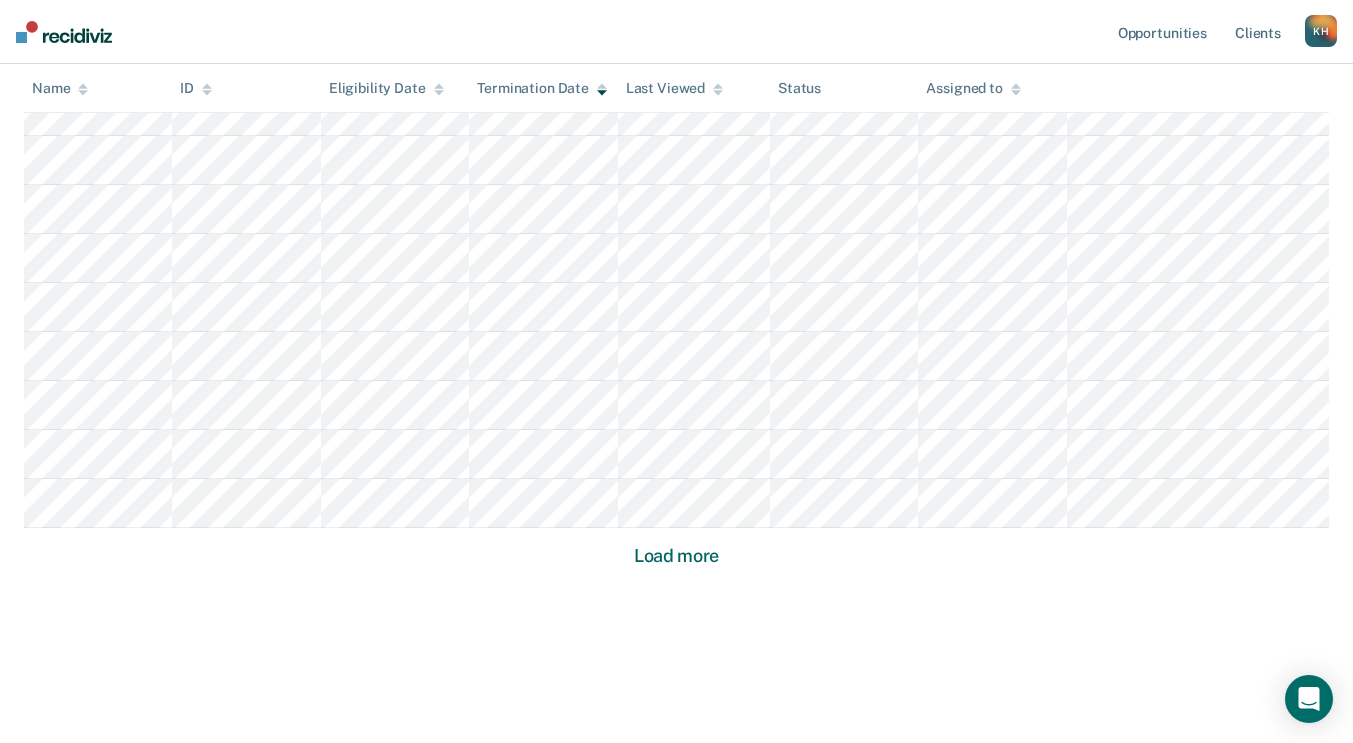 click on "Load more" at bounding box center (676, 556) 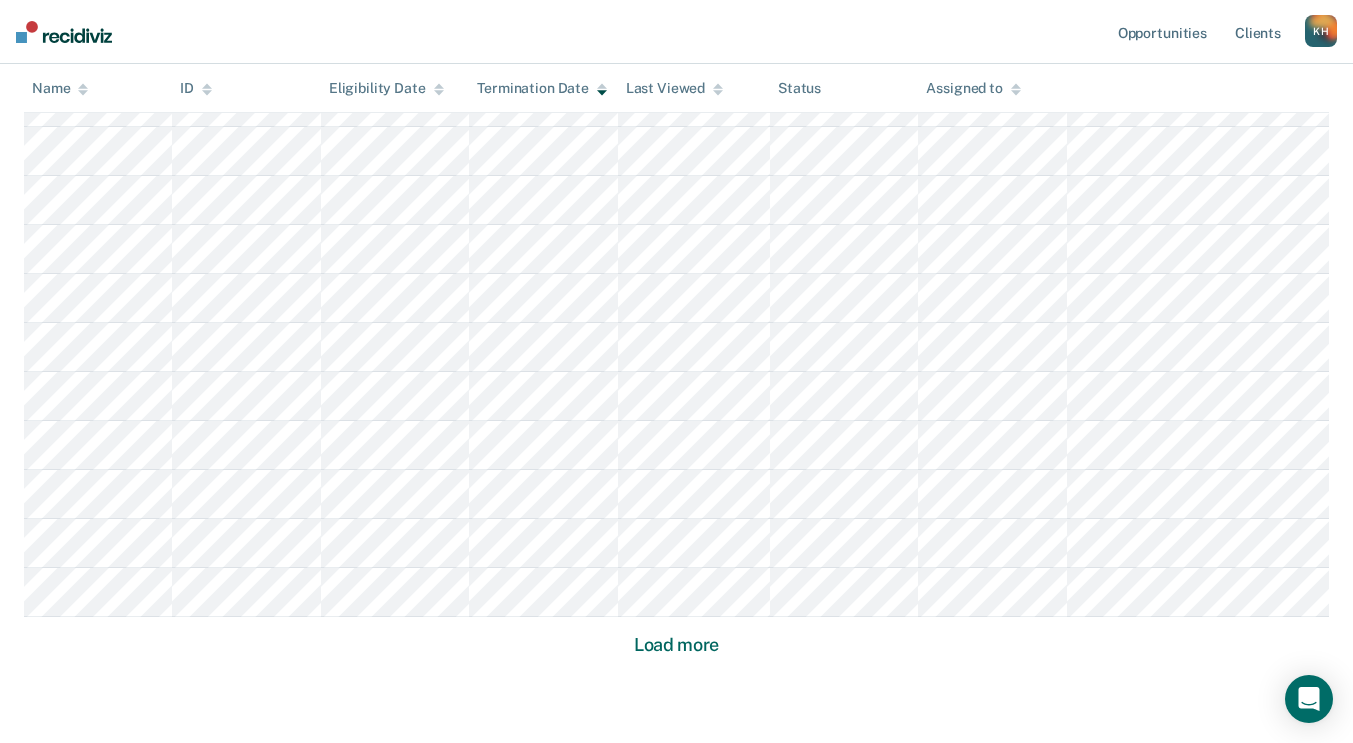 scroll, scrollTop: 2826, scrollLeft: 0, axis: vertical 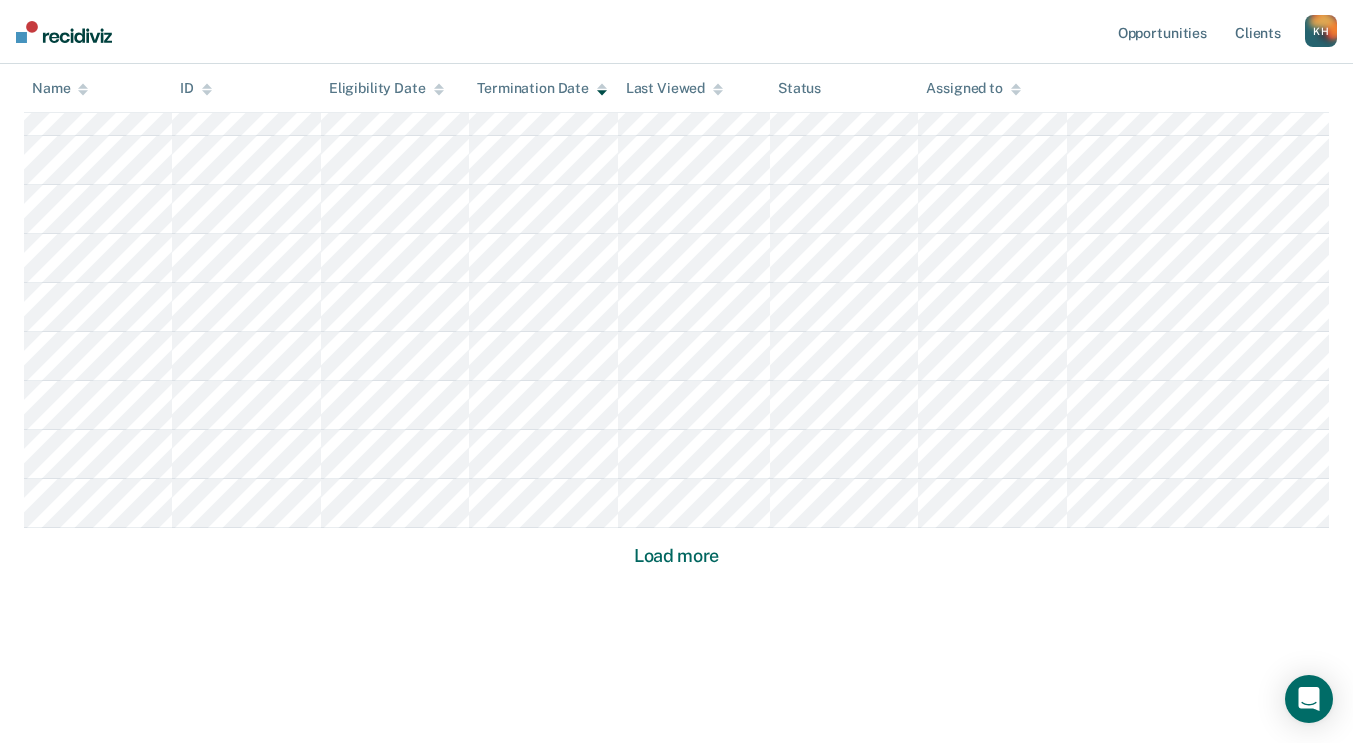 click on "Load more" at bounding box center [676, 556] 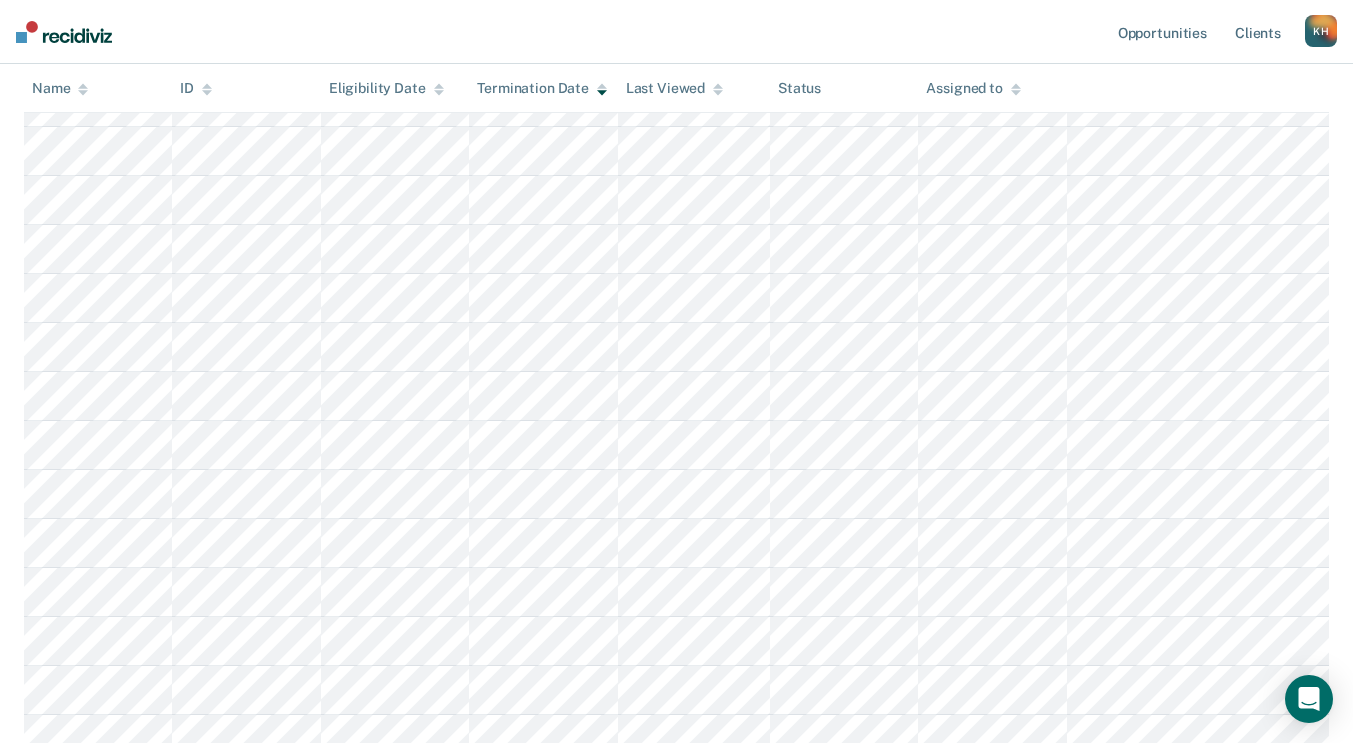 scroll, scrollTop: 1200, scrollLeft: 0, axis: vertical 